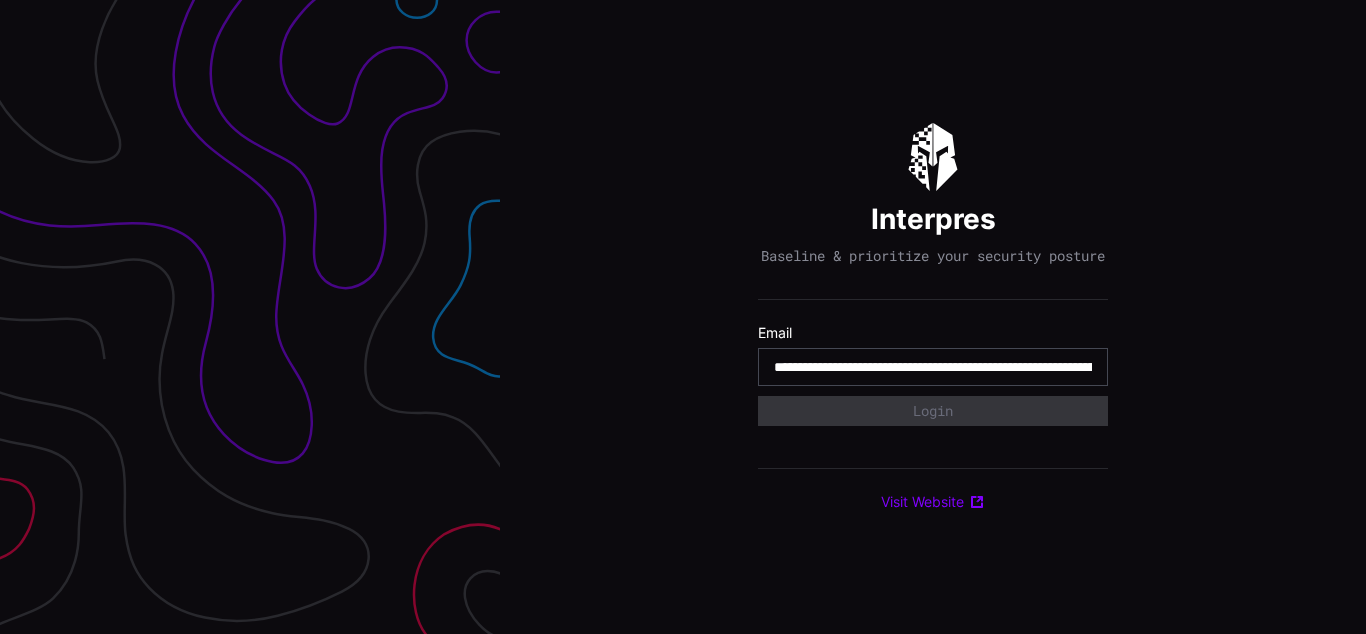 scroll, scrollTop: 0, scrollLeft: 0, axis: both 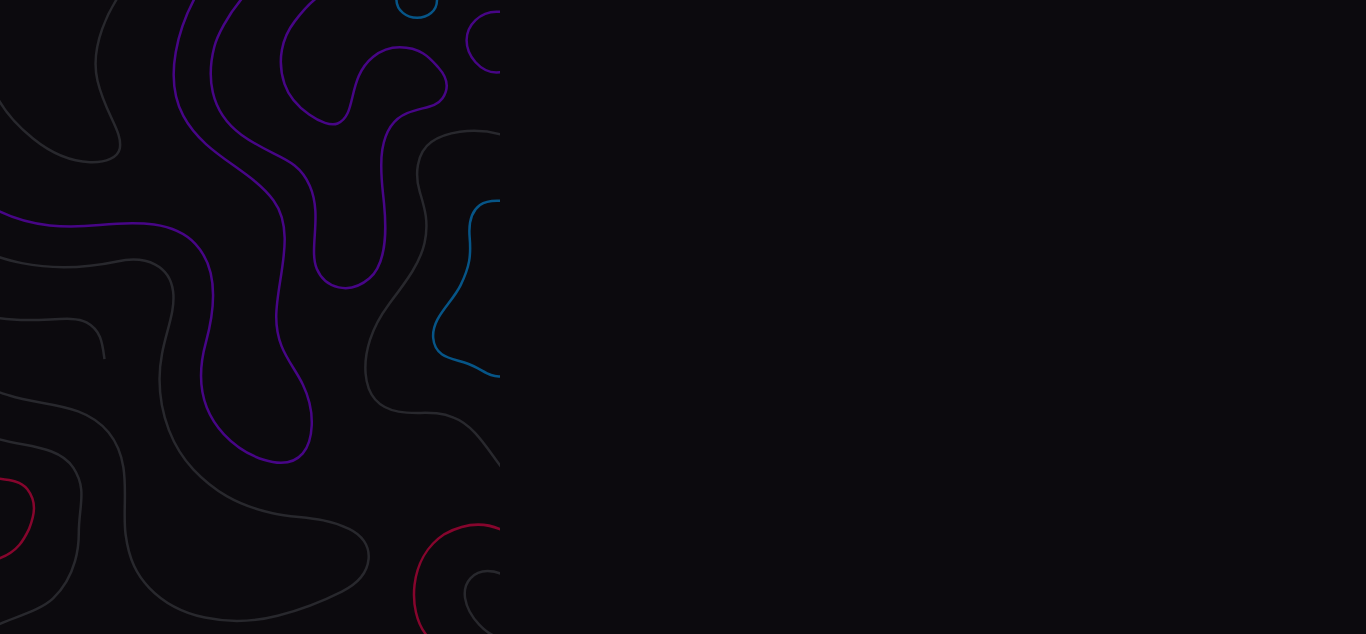 click on "Interpres Baseline & prioritize your security posture Email Login Visit Website" at bounding box center (933, 317) 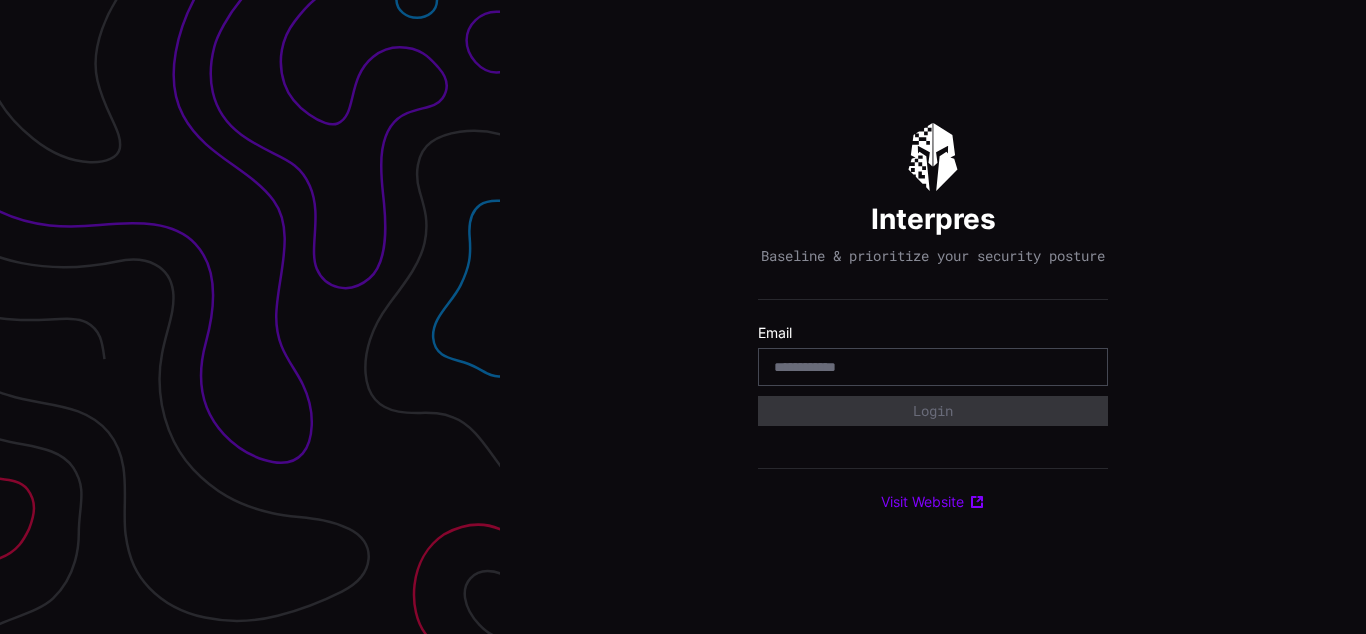 click on "Interpres Baseline & prioritize your security posture Email Login Visit Website" at bounding box center (933, 317) 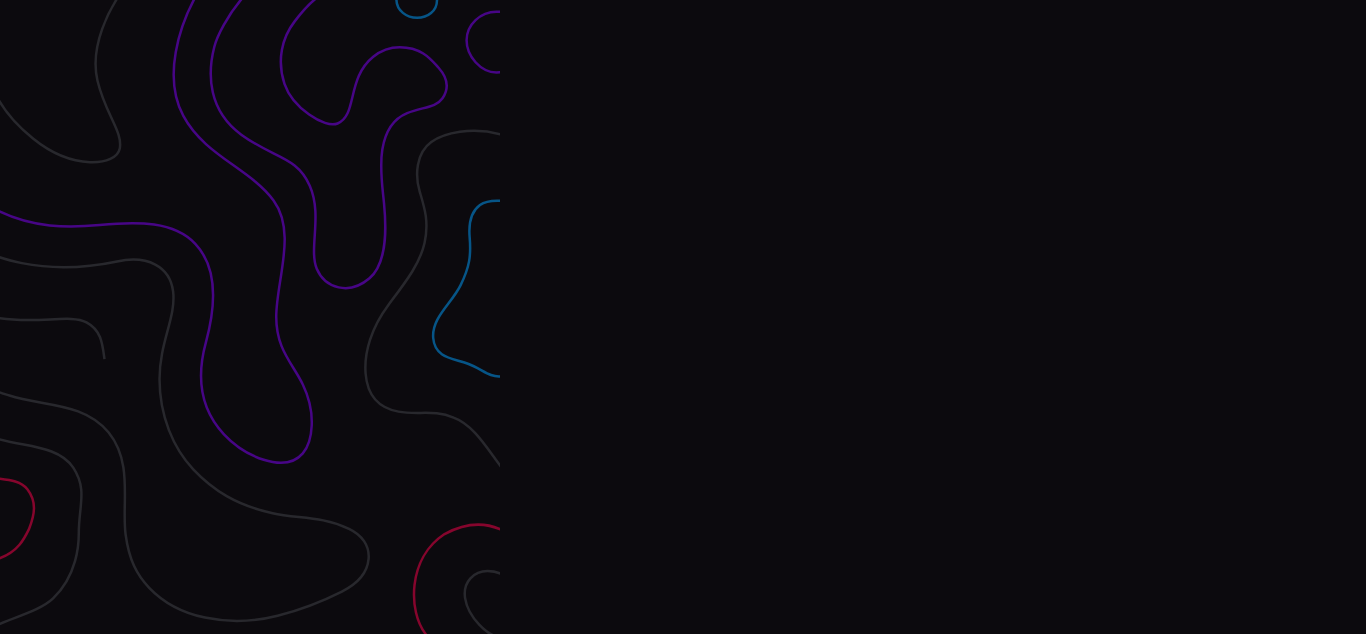 scroll, scrollTop: 0, scrollLeft: 0, axis: both 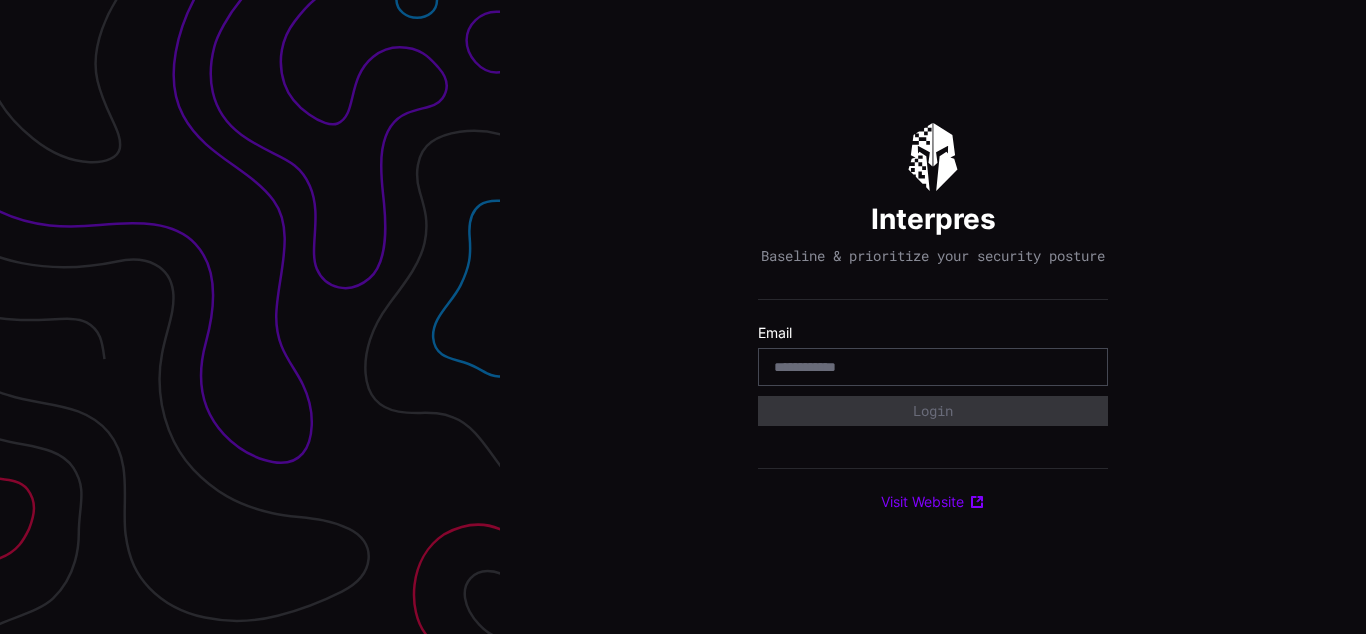 click on "Interpres Baseline & prioritize your security posture Email Login Visit Website" at bounding box center [933, 317] 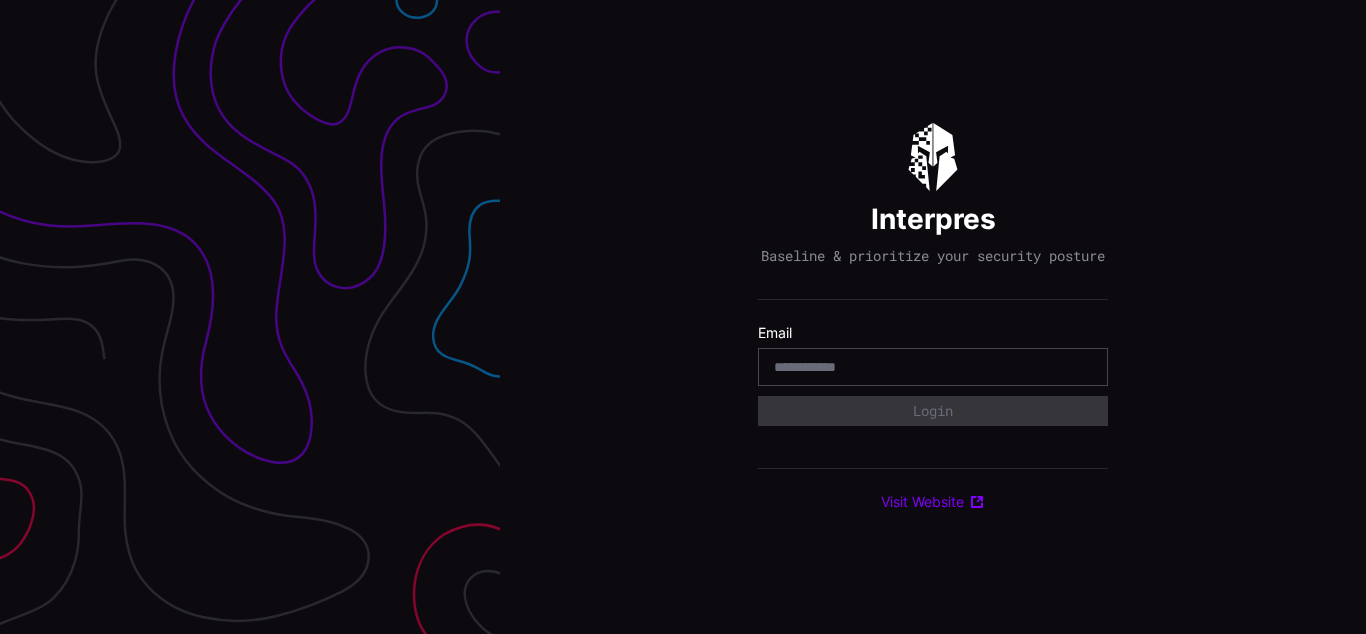 scroll, scrollTop: 0, scrollLeft: 0, axis: both 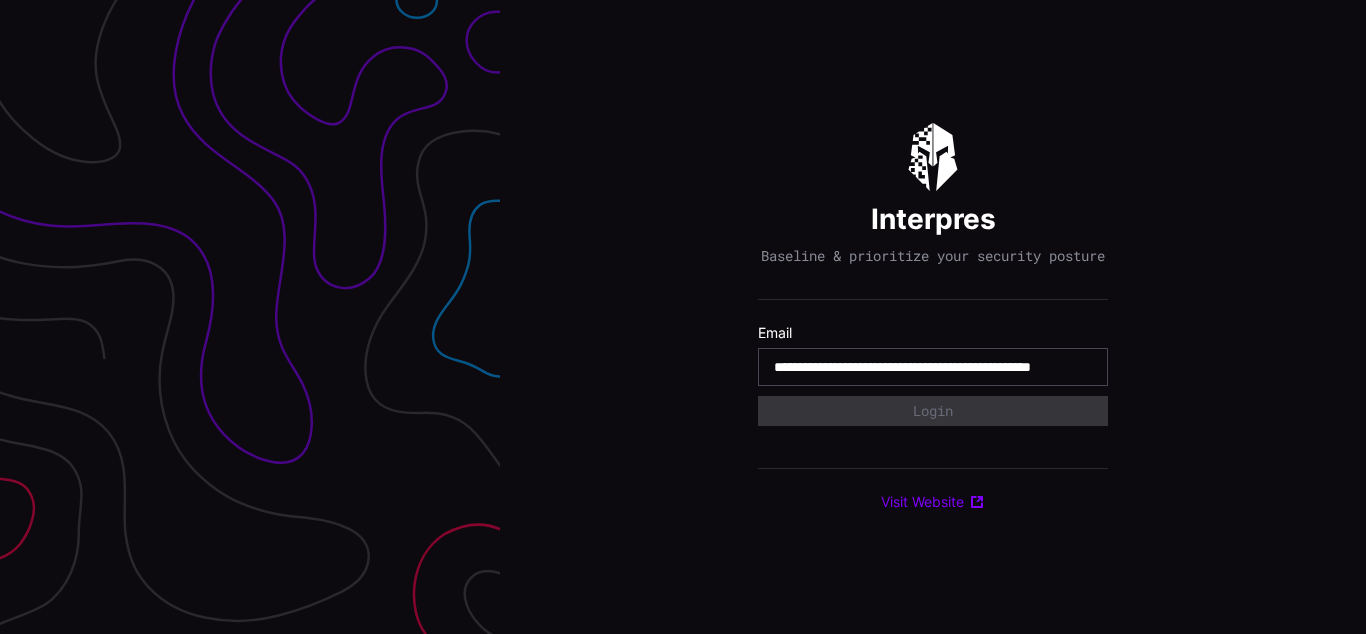 type on "**********" 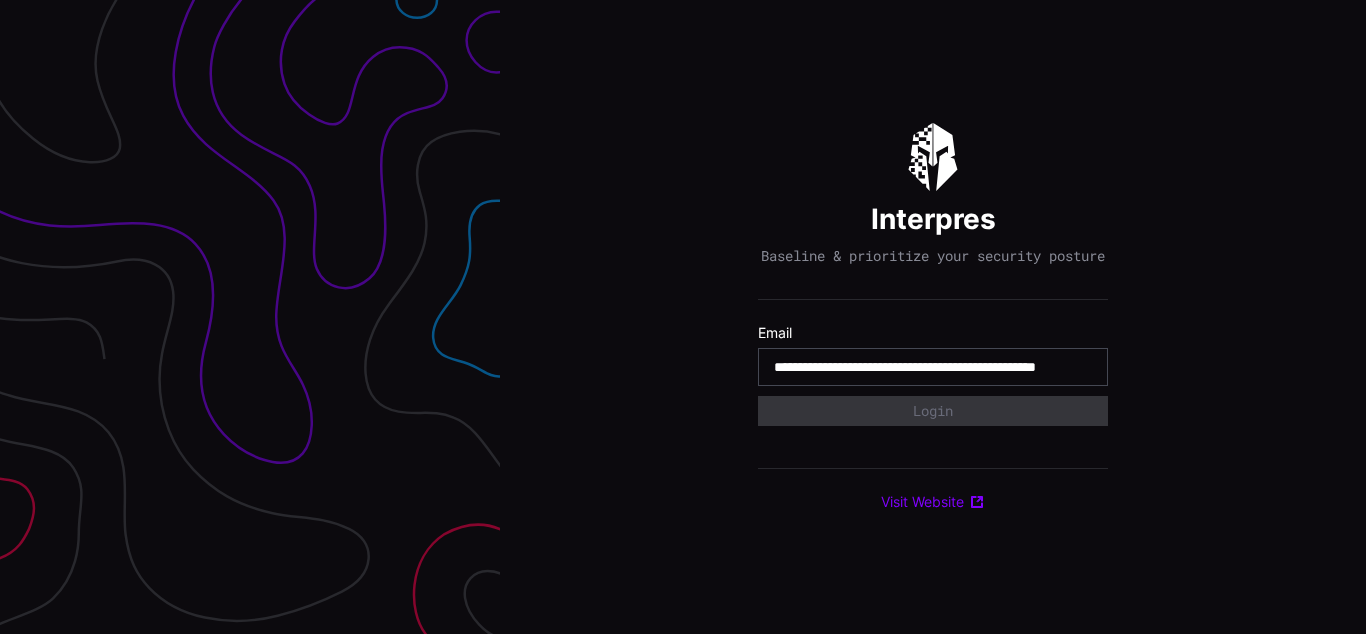 click on "**********" at bounding box center (933, 367) 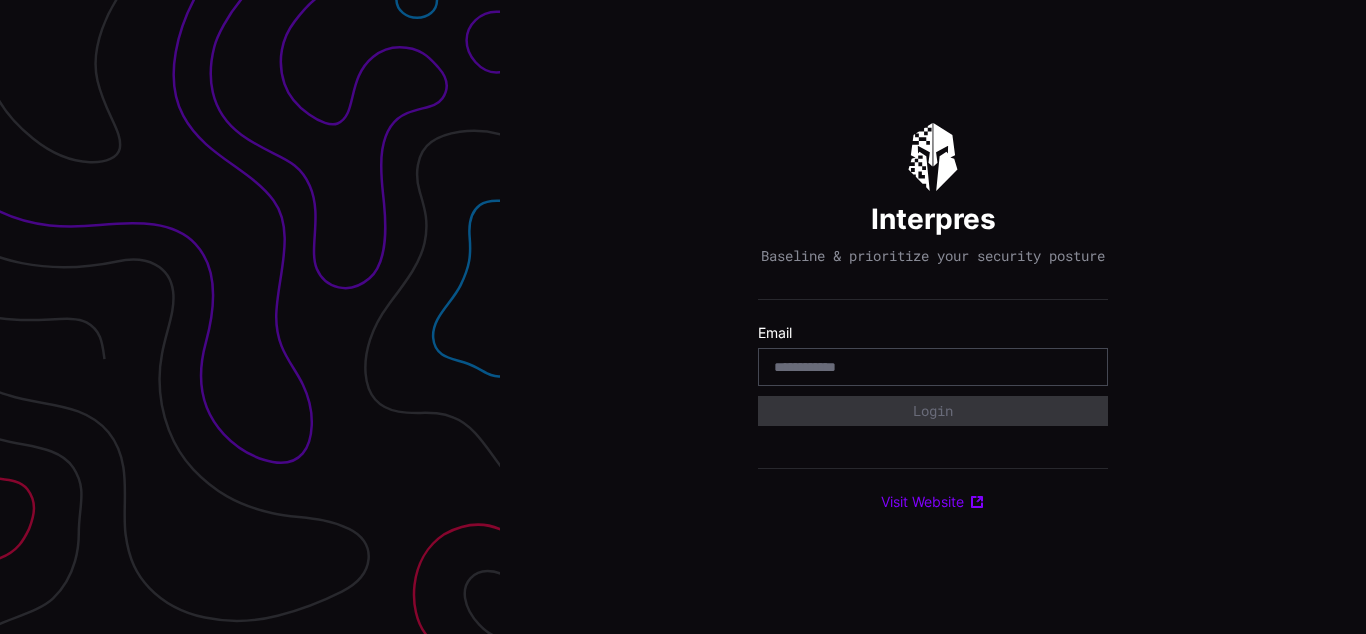 scroll, scrollTop: 0, scrollLeft: 0, axis: both 